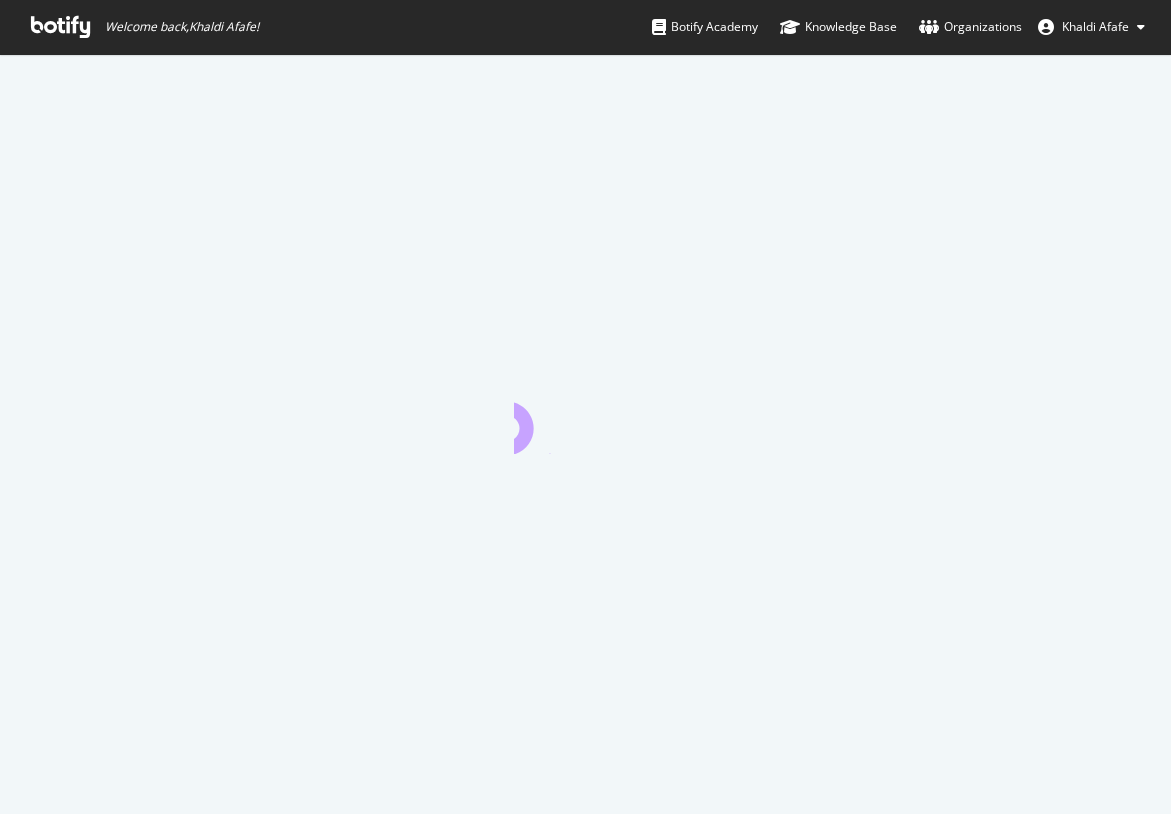 scroll, scrollTop: 0, scrollLeft: 0, axis: both 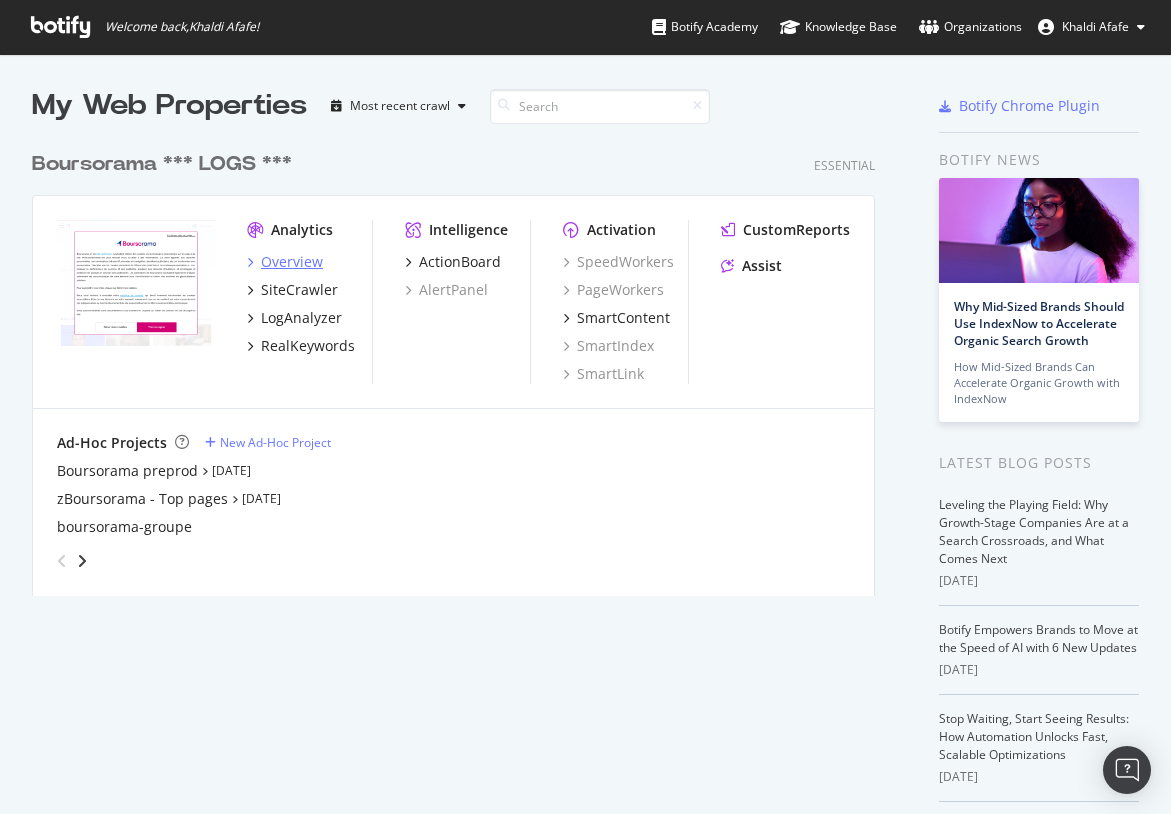 click on "Overview" at bounding box center [292, 262] 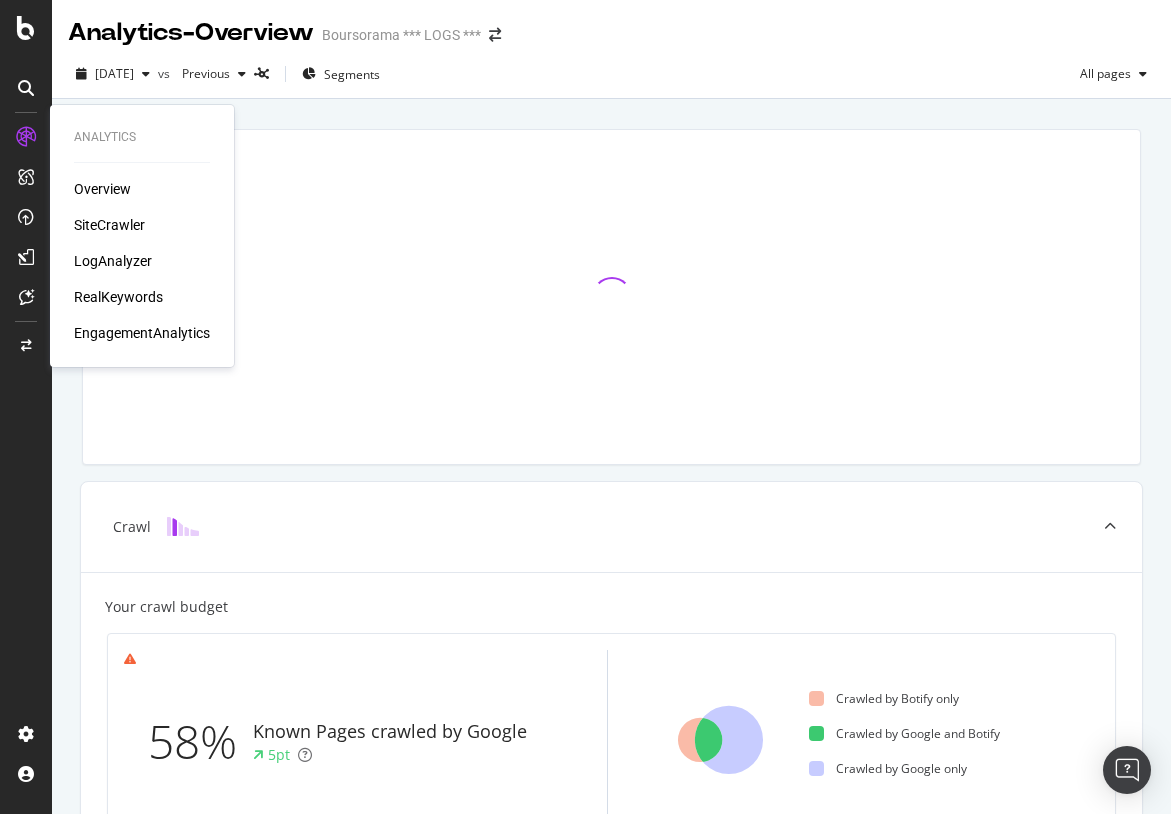 click on "SiteCrawler" at bounding box center (109, 225) 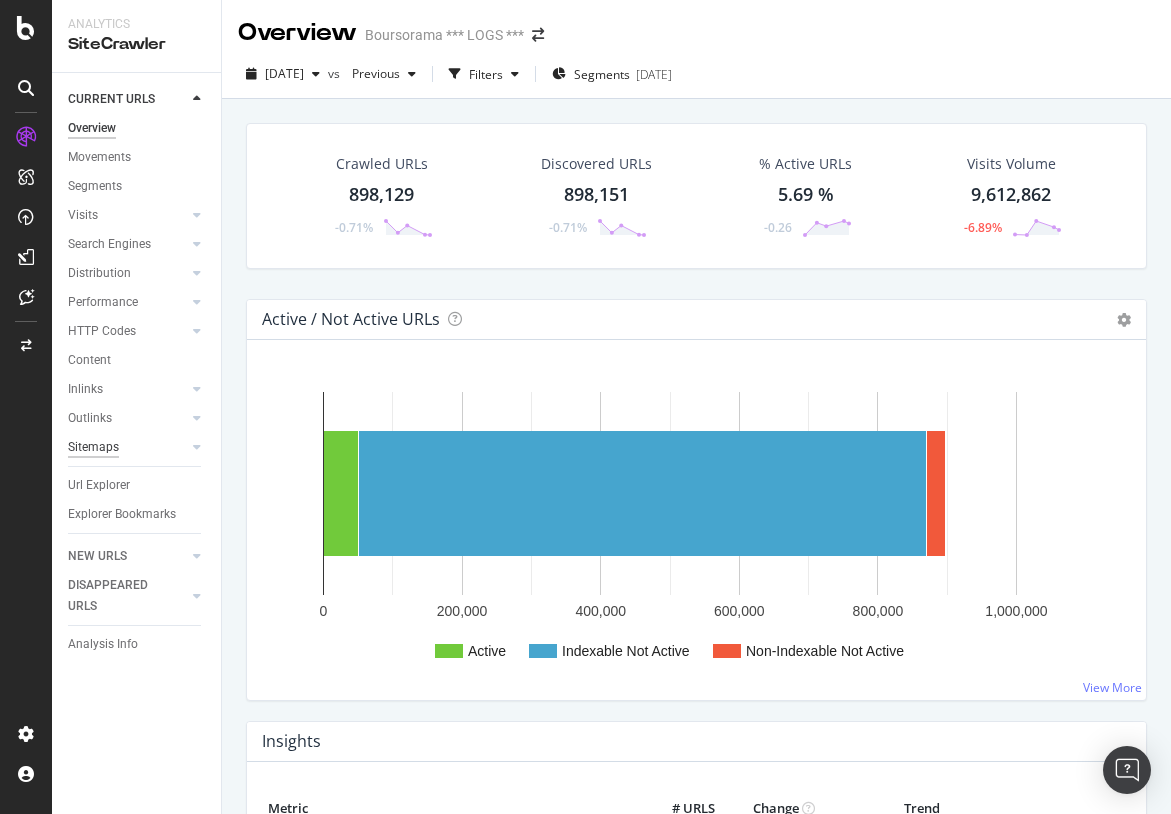 click on "Sitemaps" at bounding box center [93, 447] 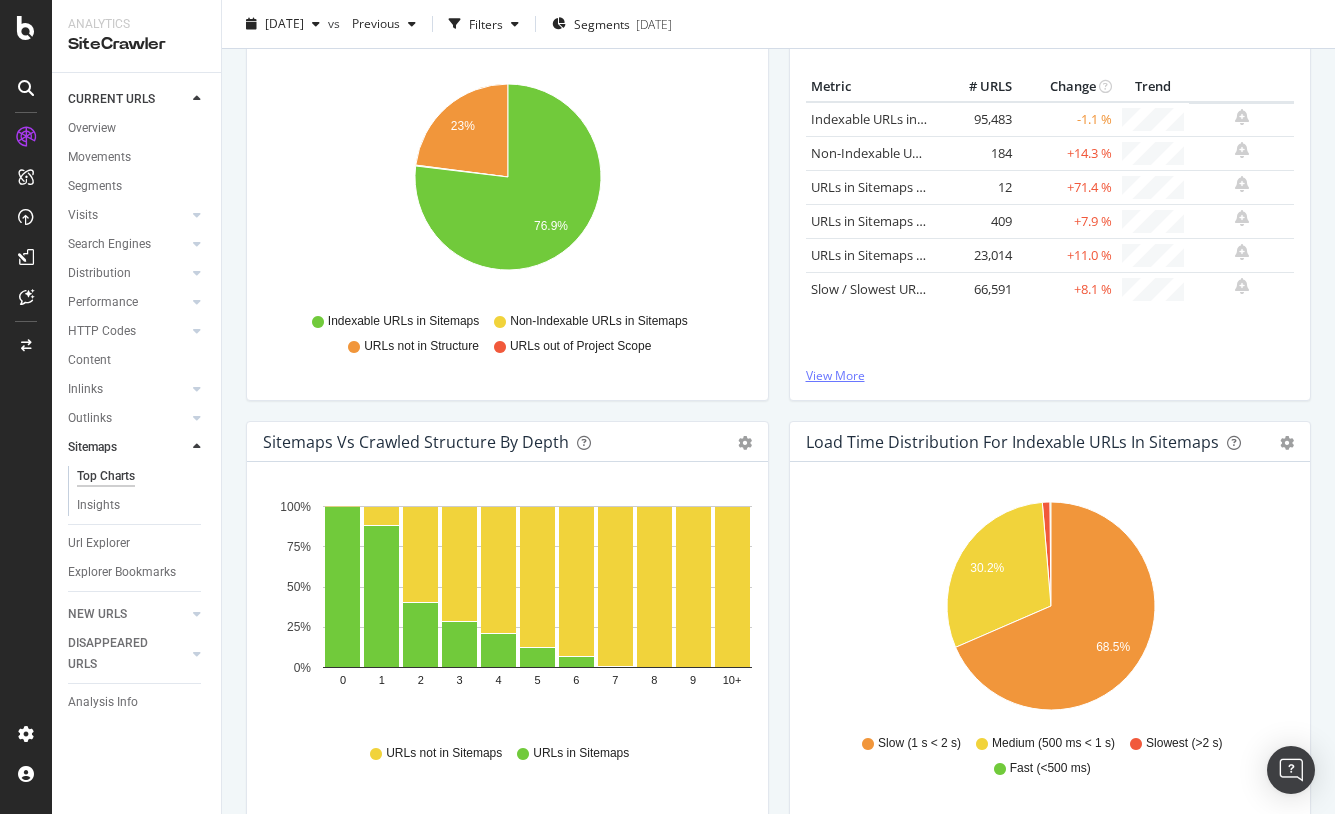 click on "View More" at bounding box center (1050, 375) 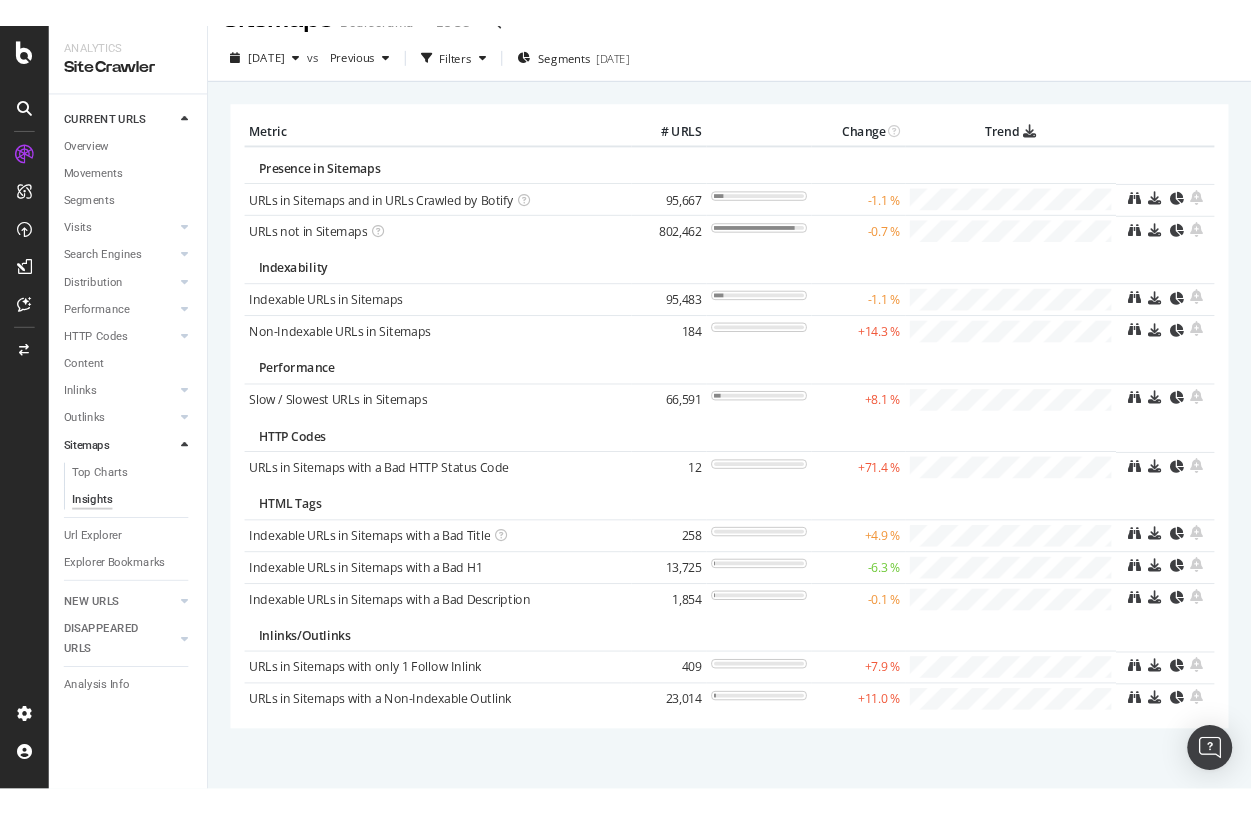 scroll, scrollTop: 37, scrollLeft: 0, axis: vertical 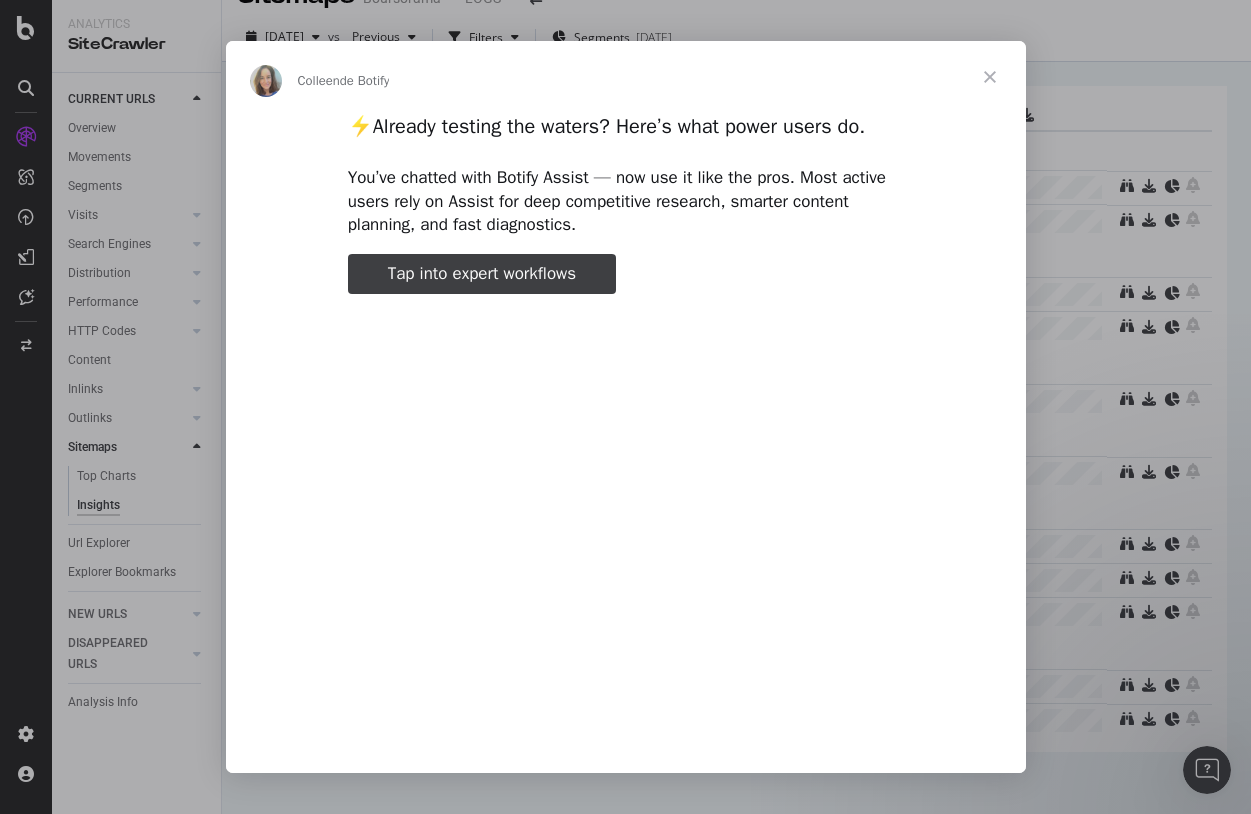 click on "Tap into expert workflows" at bounding box center [482, 273] 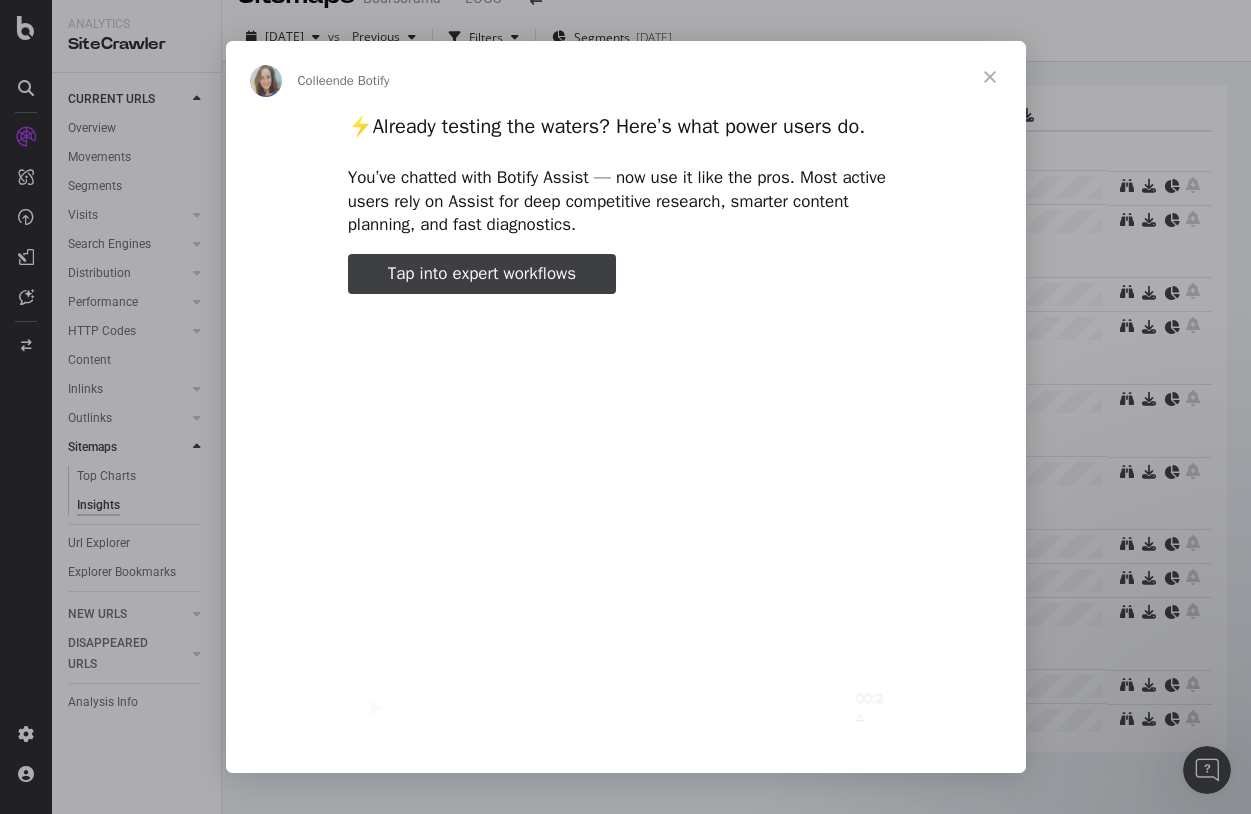 click at bounding box center [990, 77] 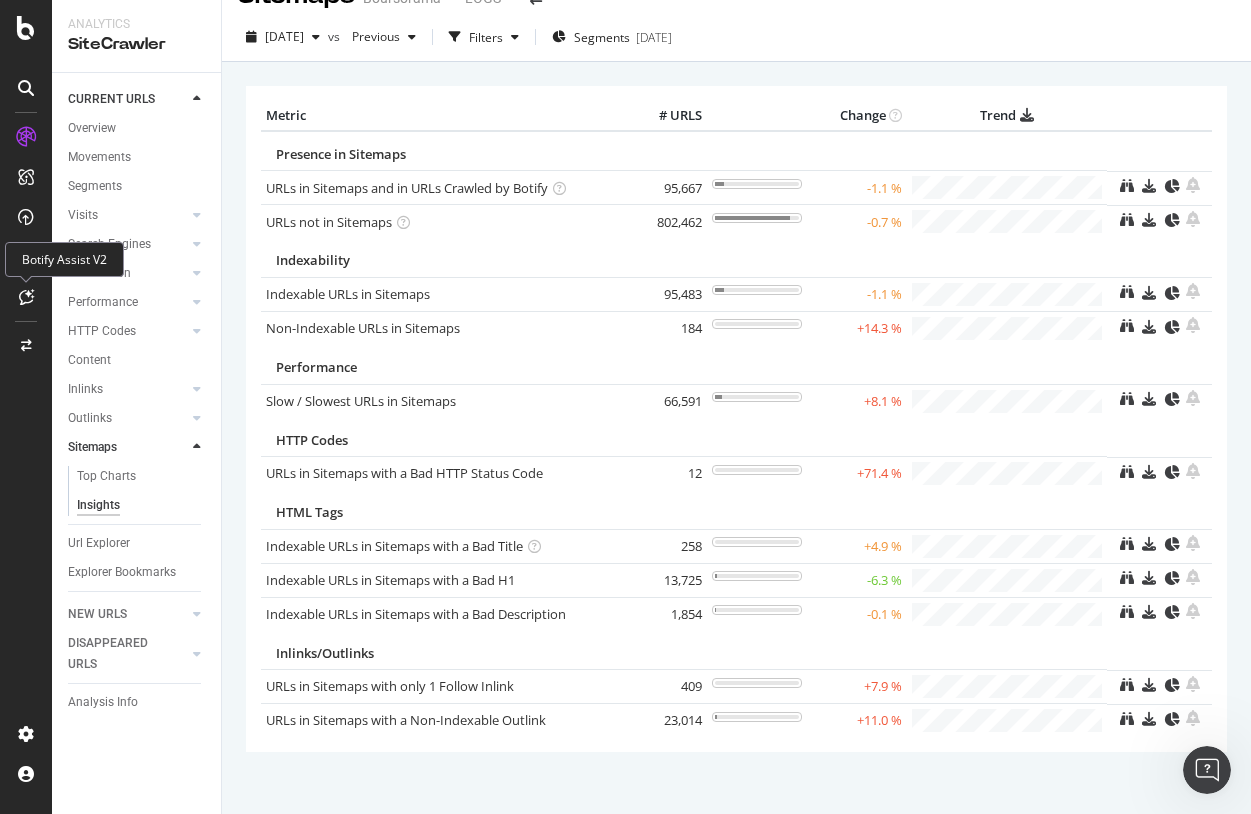 click at bounding box center (26, 297) 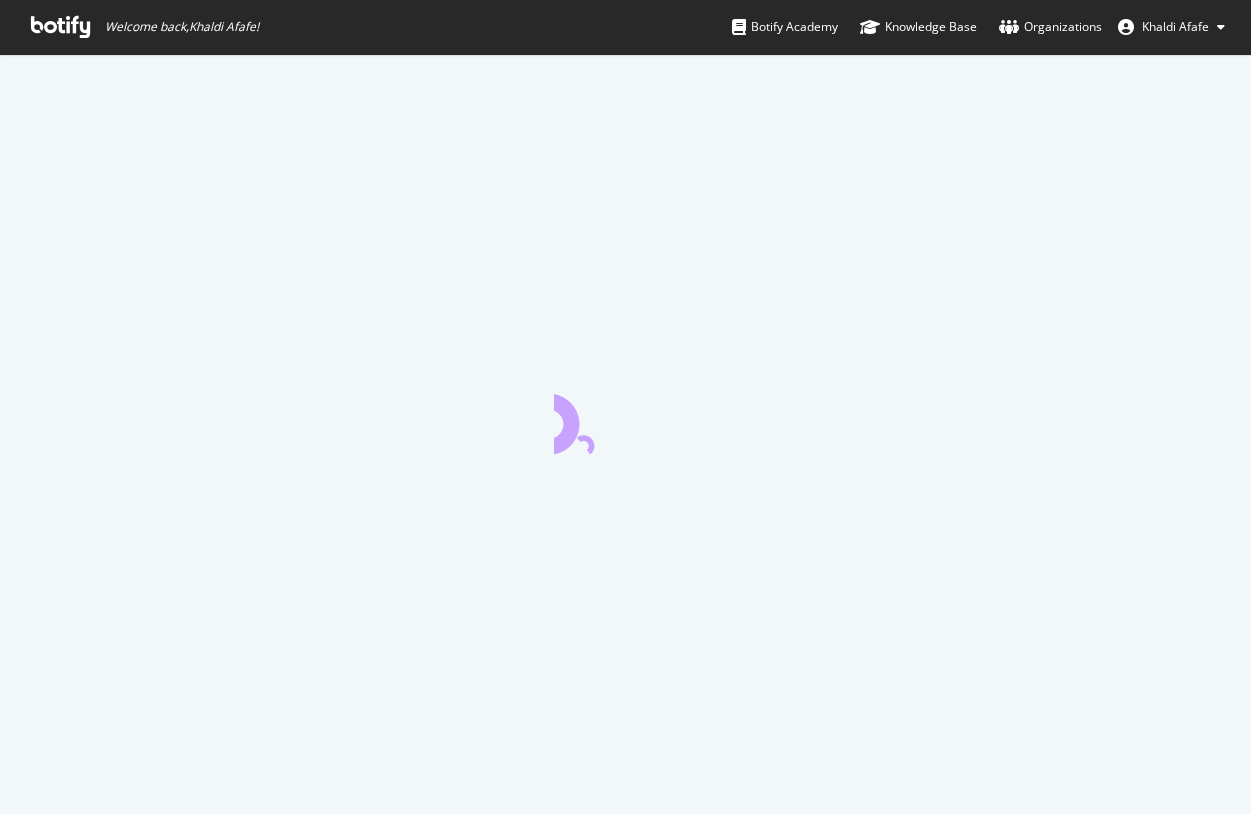 scroll, scrollTop: 0, scrollLeft: 0, axis: both 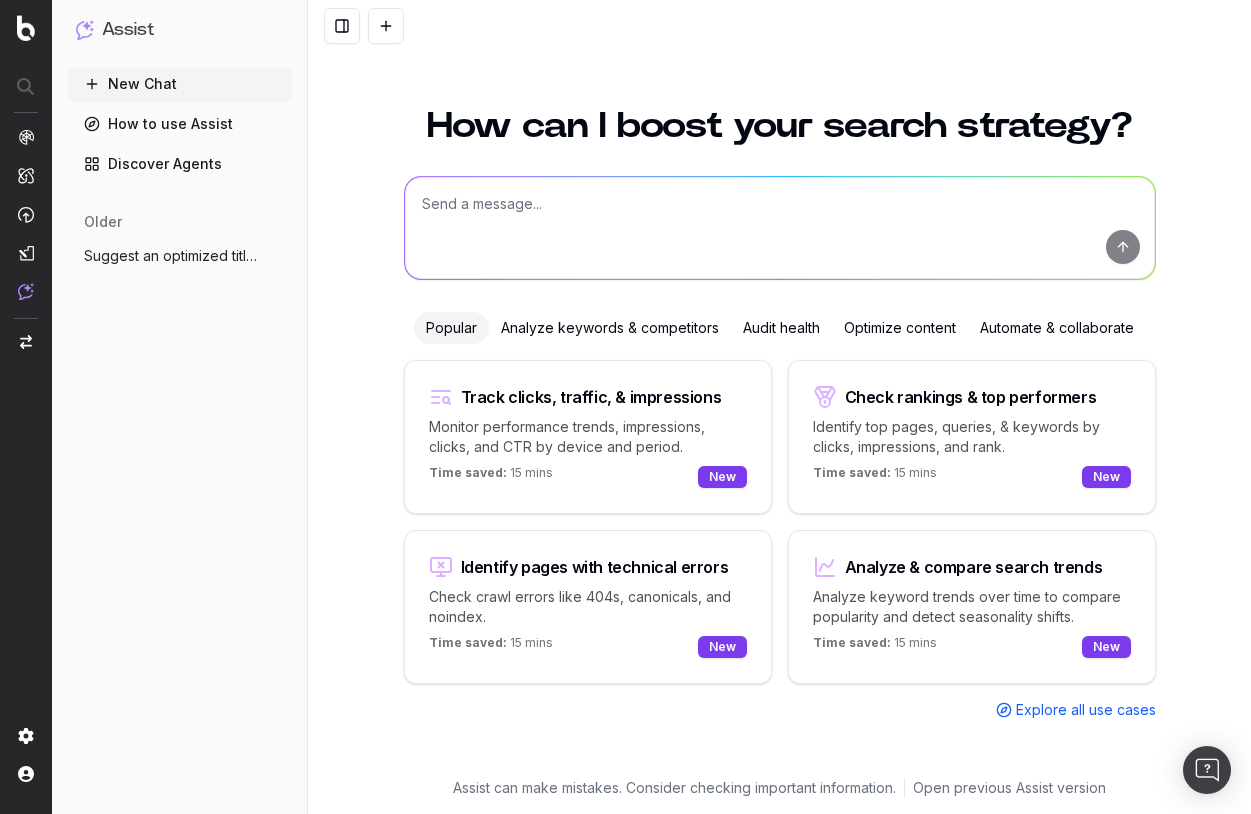 click at bounding box center [780, 228] 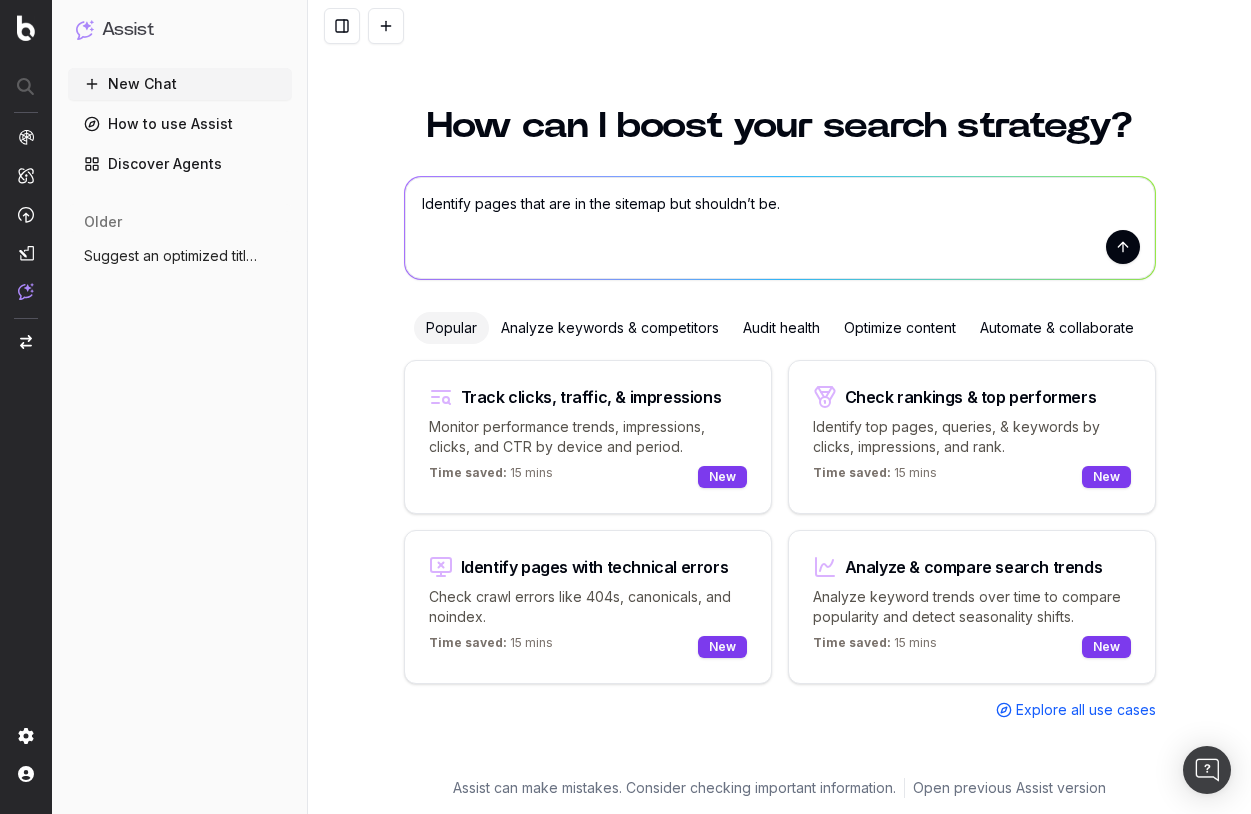 type on "Identify pages that are in the sitemap but shouldn’t be." 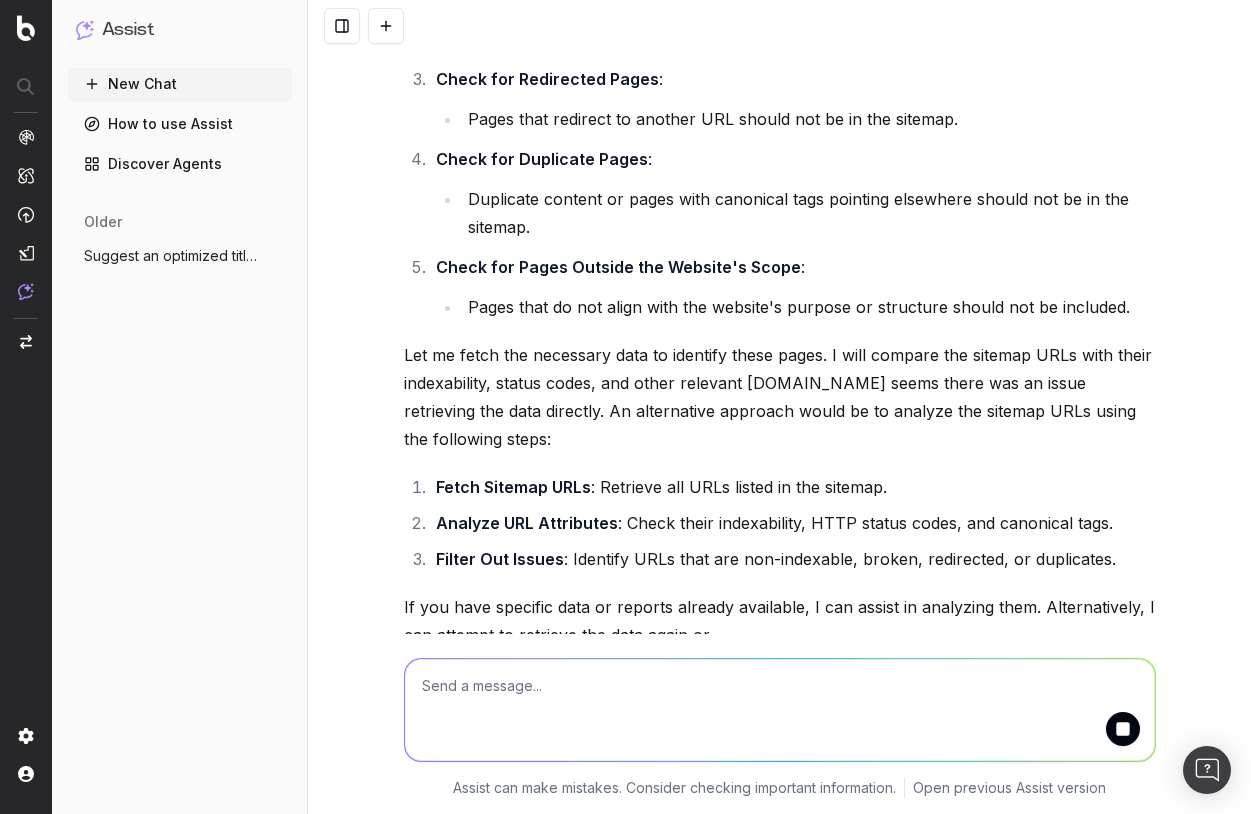 scroll, scrollTop: 258, scrollLeft: 0, axis: vertical 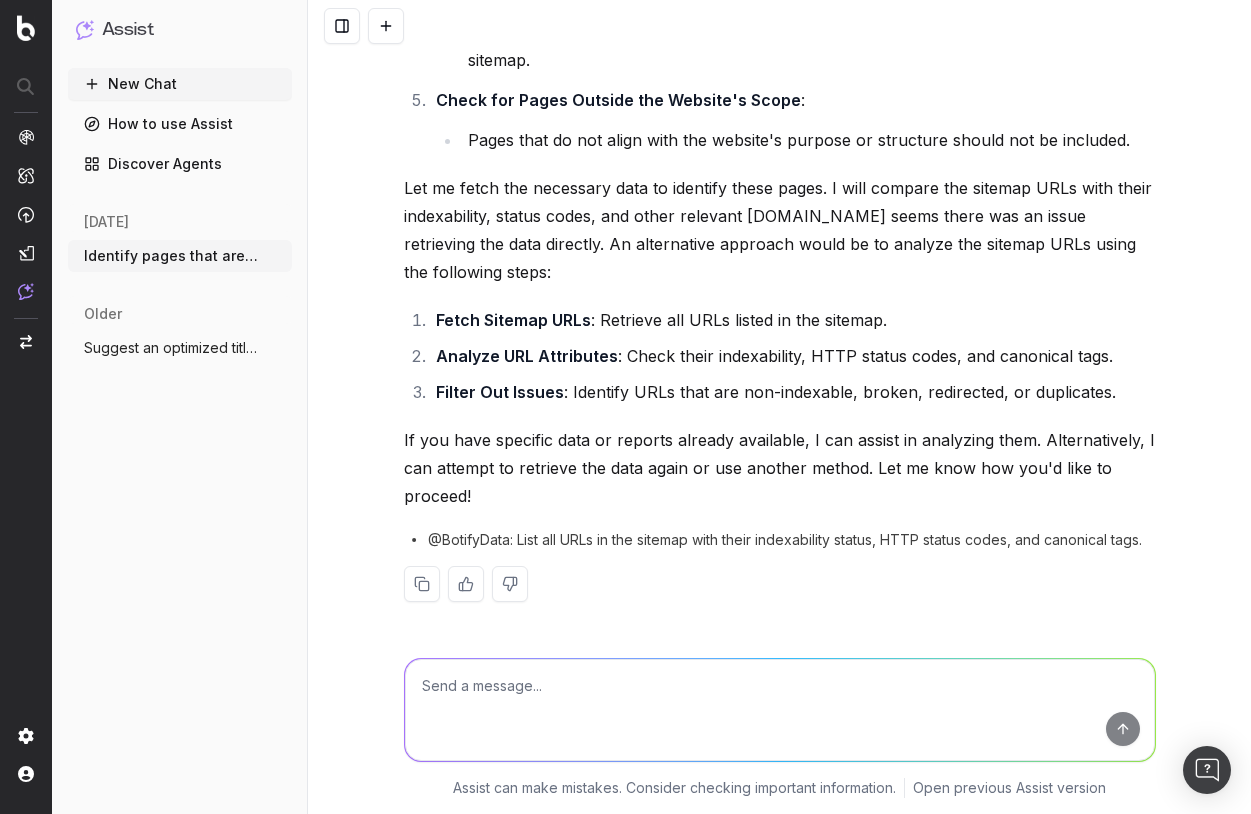 click on "@BotifyData: List all URLs in the sitemap with their indexability status, HTTP status codes, and canonical tags." at bounding box center (785, 540) 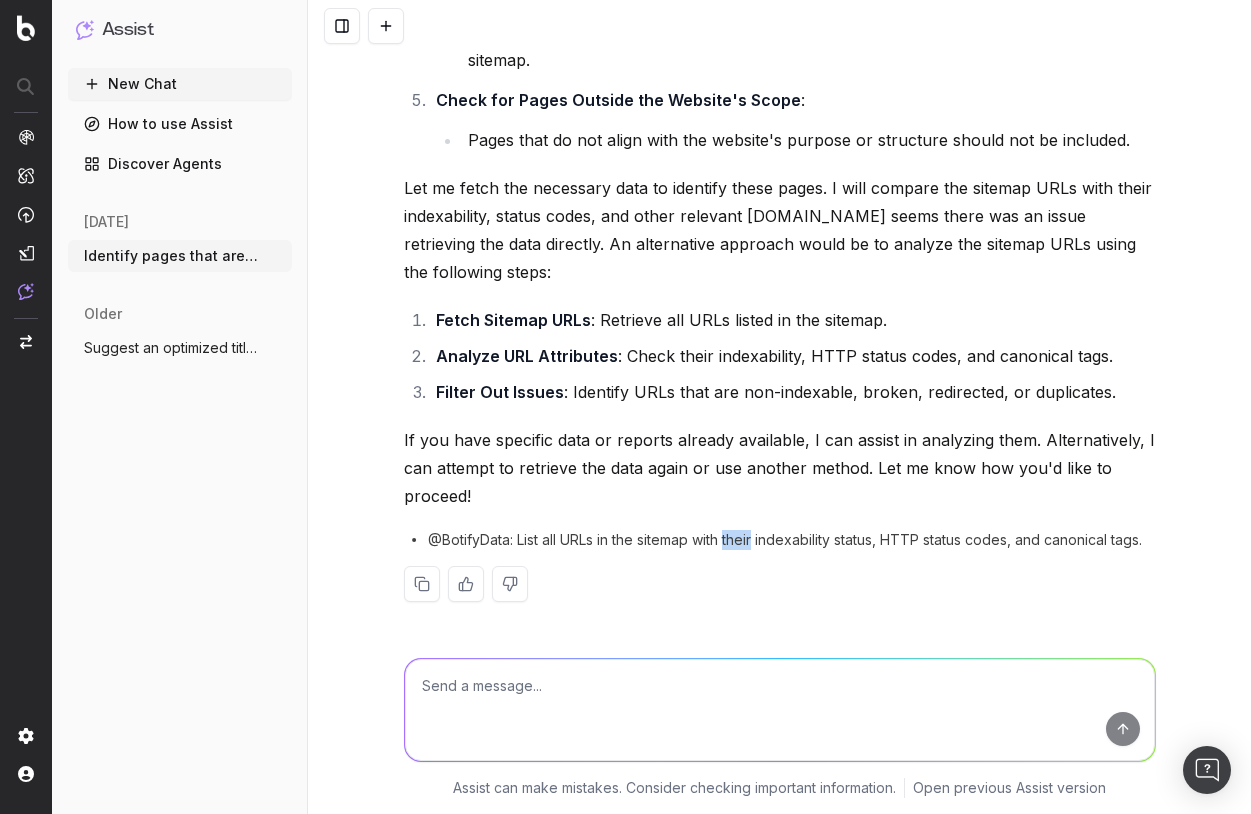 click on "@BotifyData: List all URLs in the sitemap with their indexability status, HTTP status codes, and canonical tags." at bounding box center [785, 540] 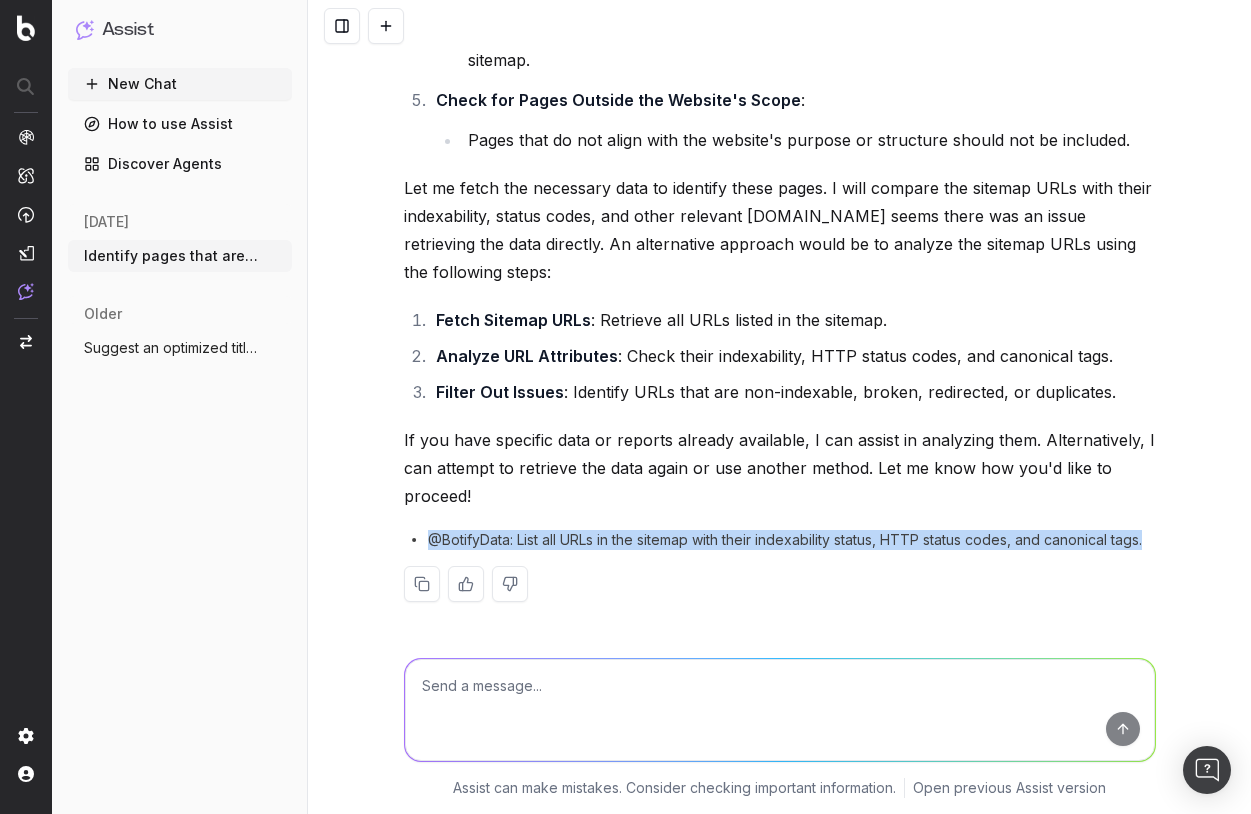 click on "@BotifyData: List all URLs in the sitemap with their indexability status, HTTP status codes, and canonical tags." at bounding box center [785, 540] 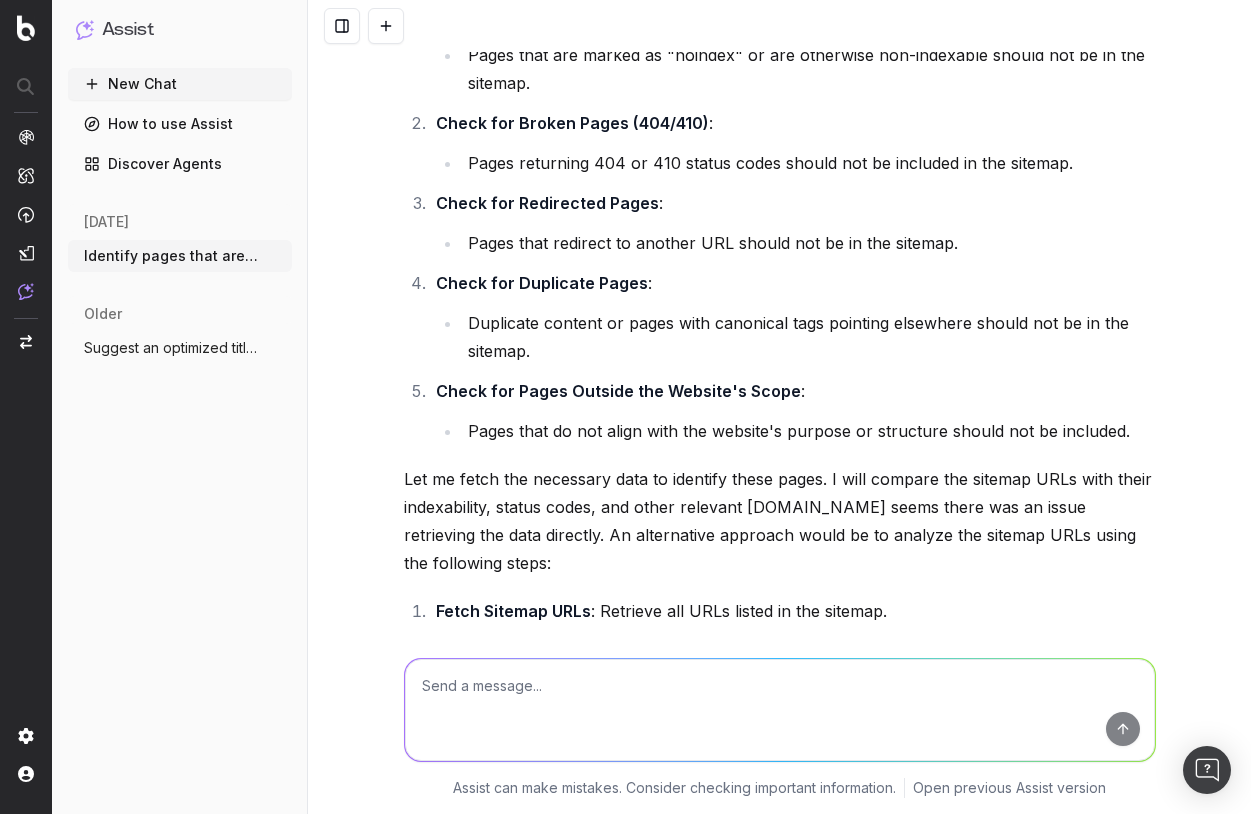 scroll, scrollTop: 179, scrollLeft: 0, axis: vertical 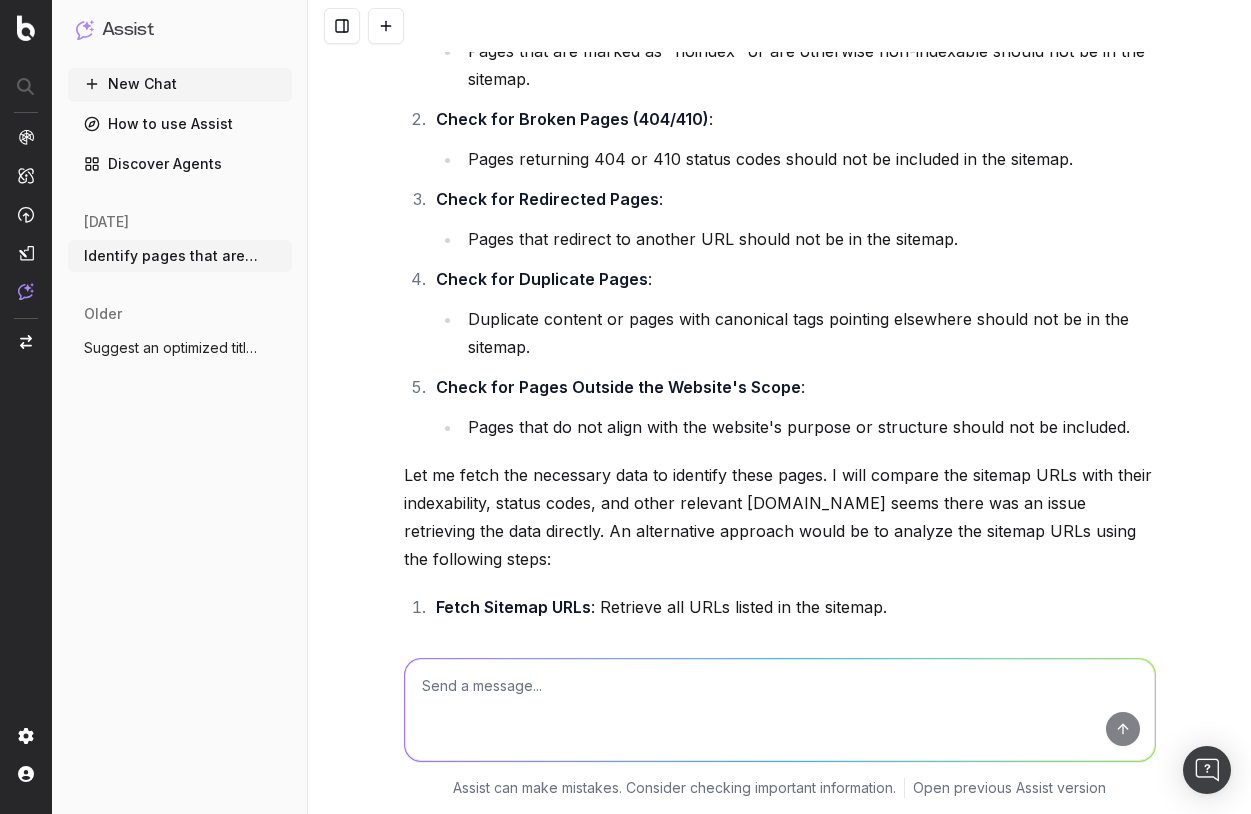 click at bounding box center (780, 710) 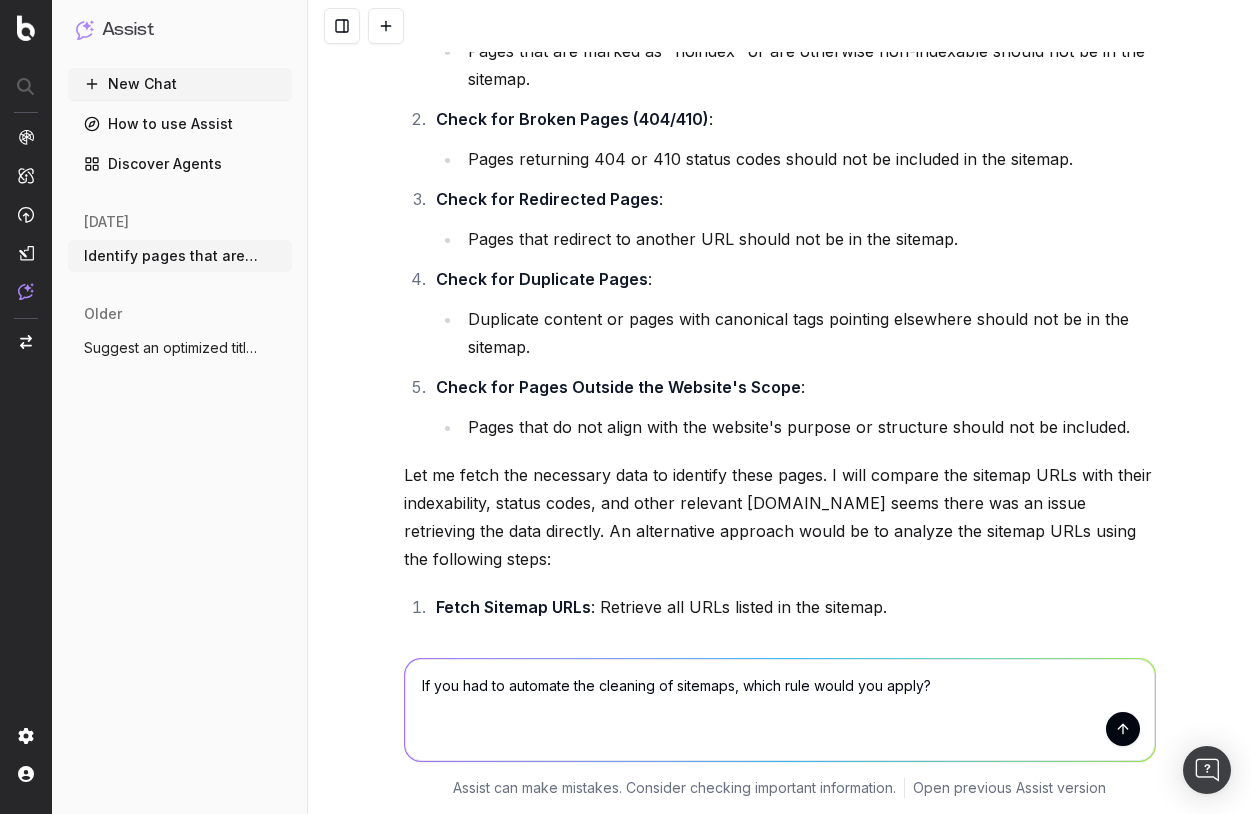 type 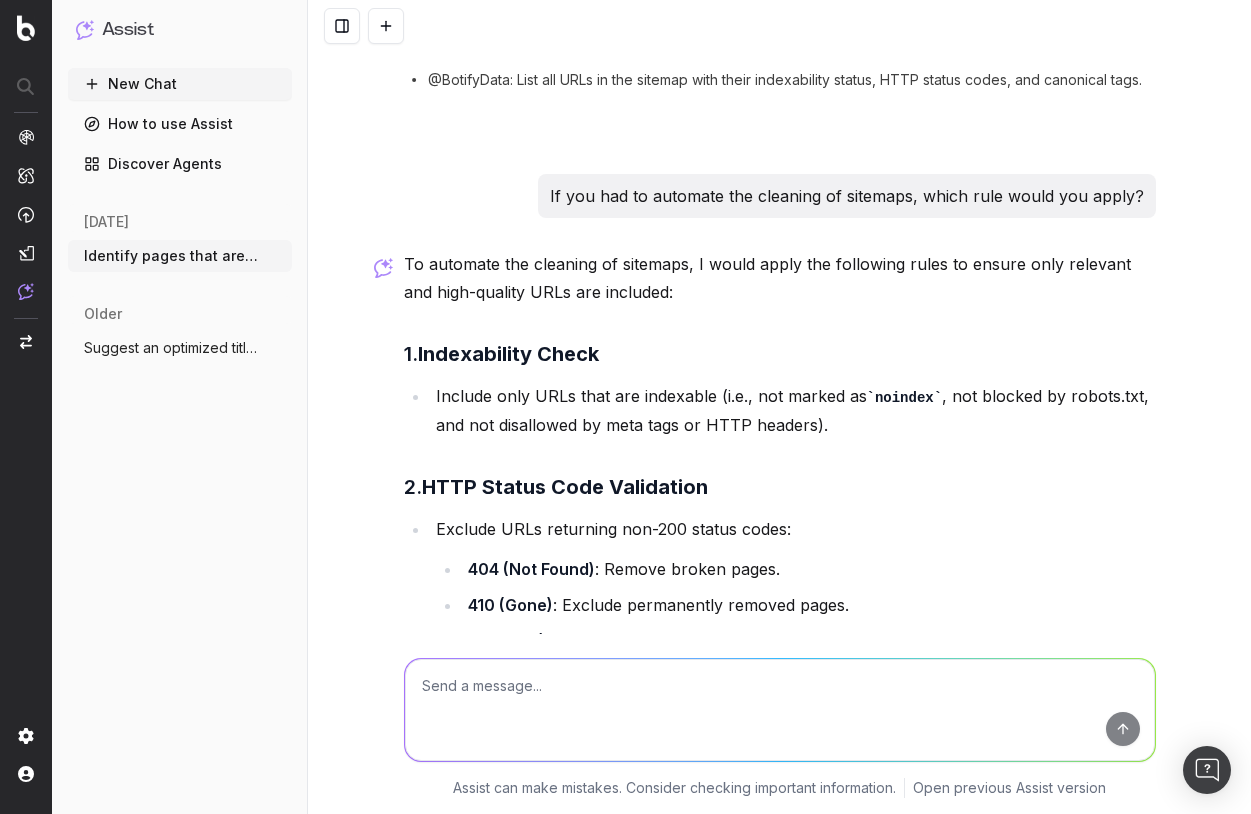 scroll, scrollTop: 910, scrollLeft: 0, axis: vertical 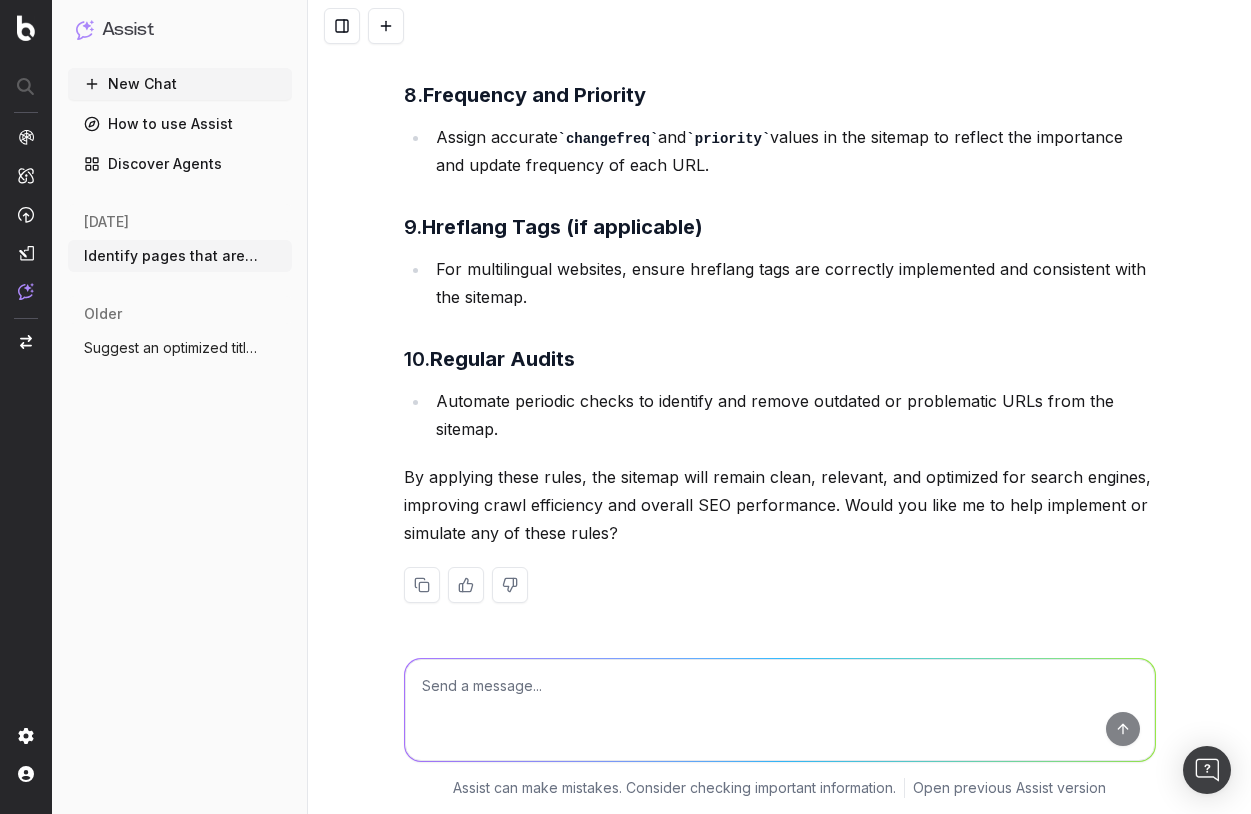 click at bounding box center (422, 585) 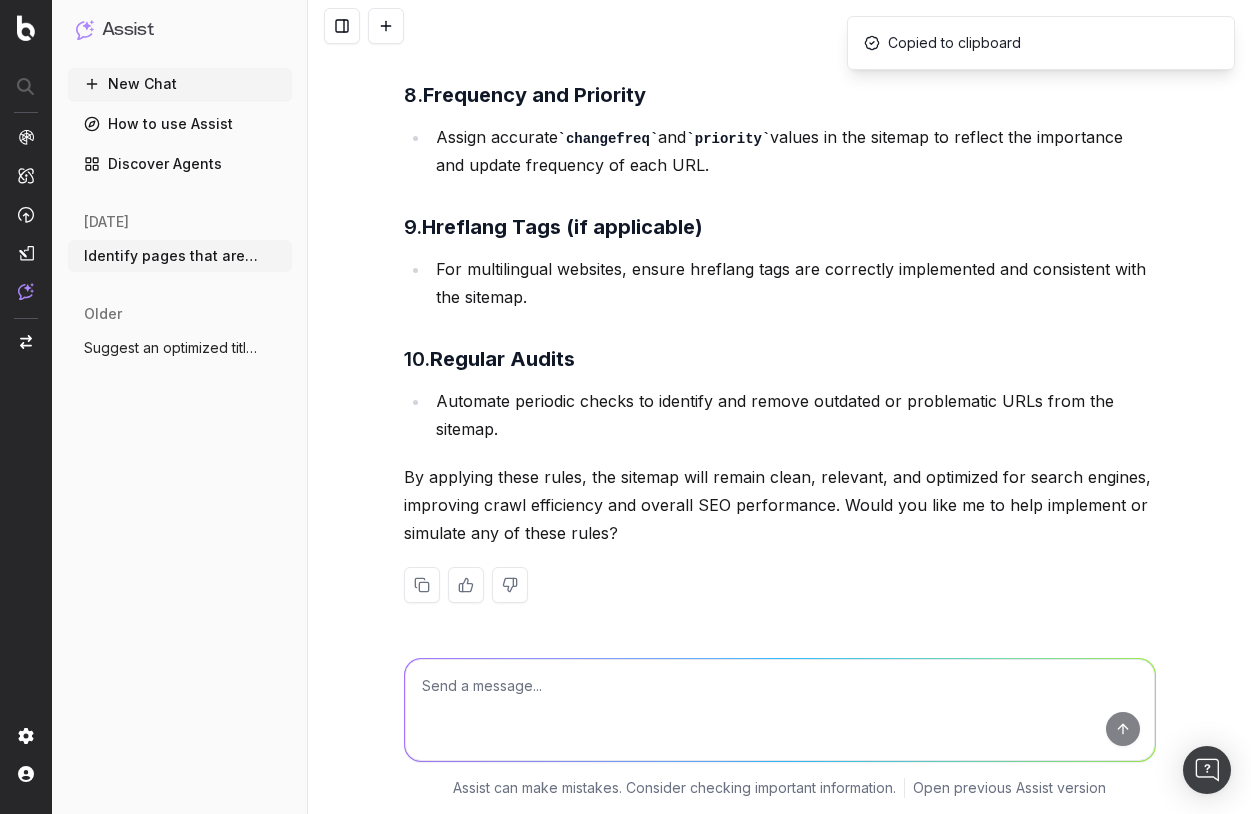 click at bounding box center [422, 585] 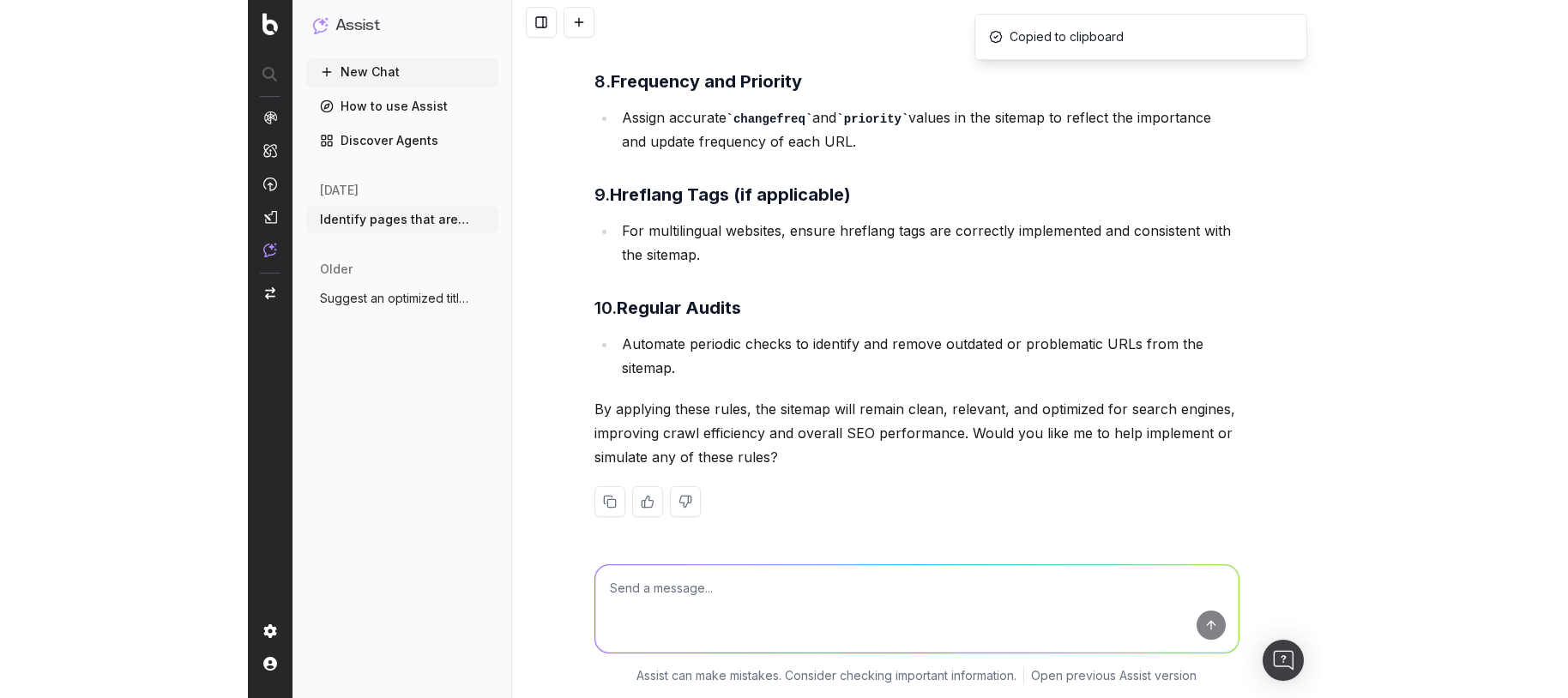 scroll, scrollTop: 1905, scrollLeft: 0, axis: vertical 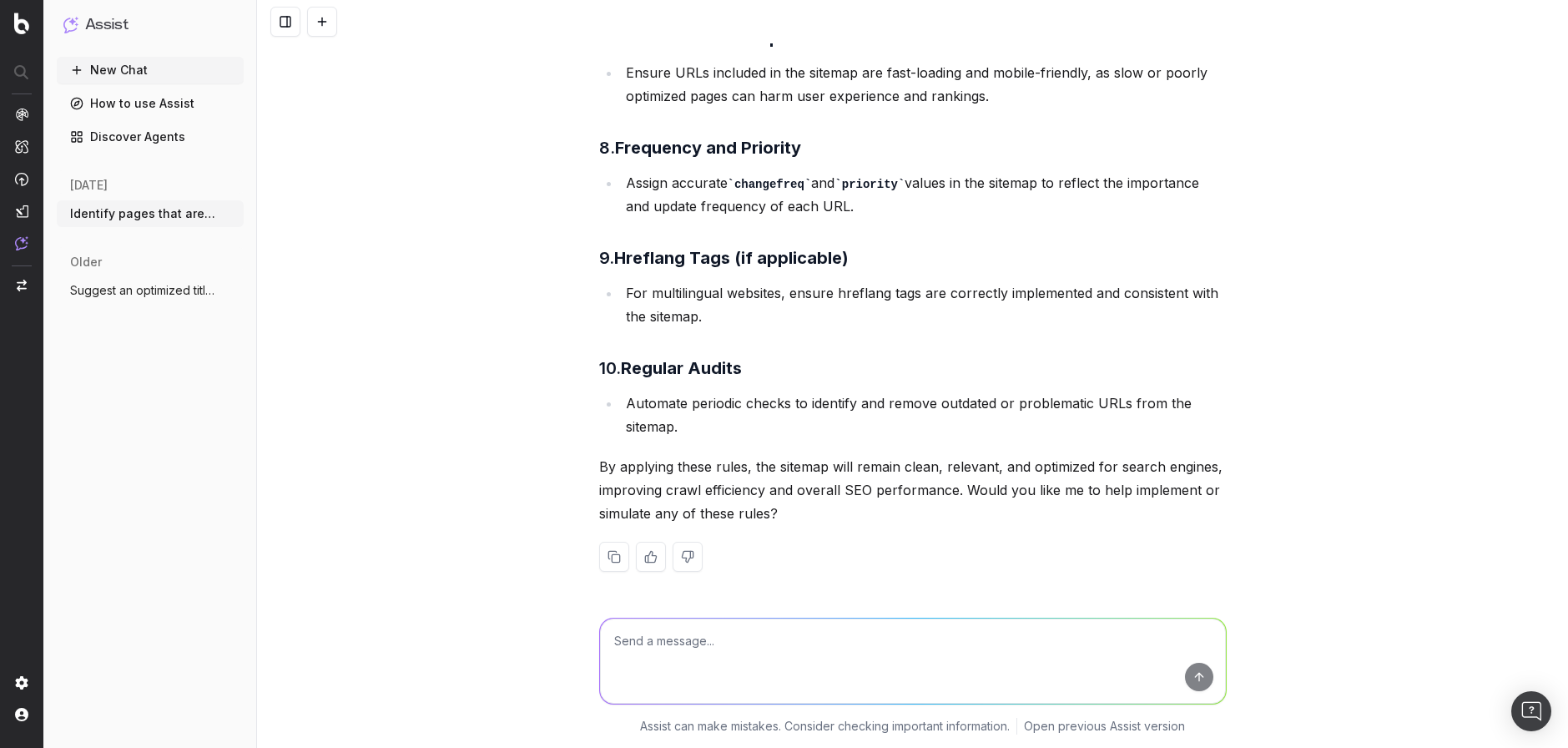 click at bounding box center [614, 557] 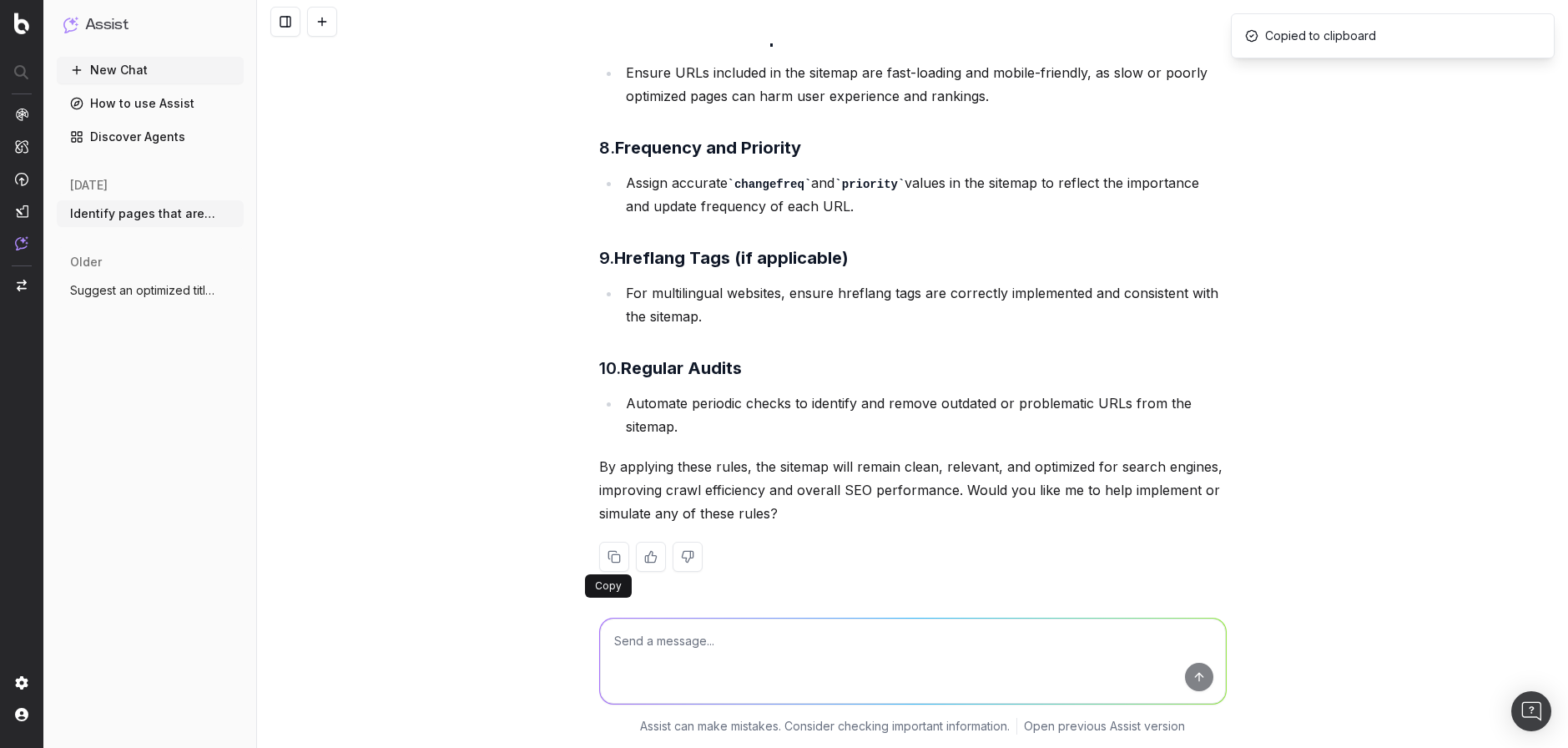 click at bounding box center [22, 374] 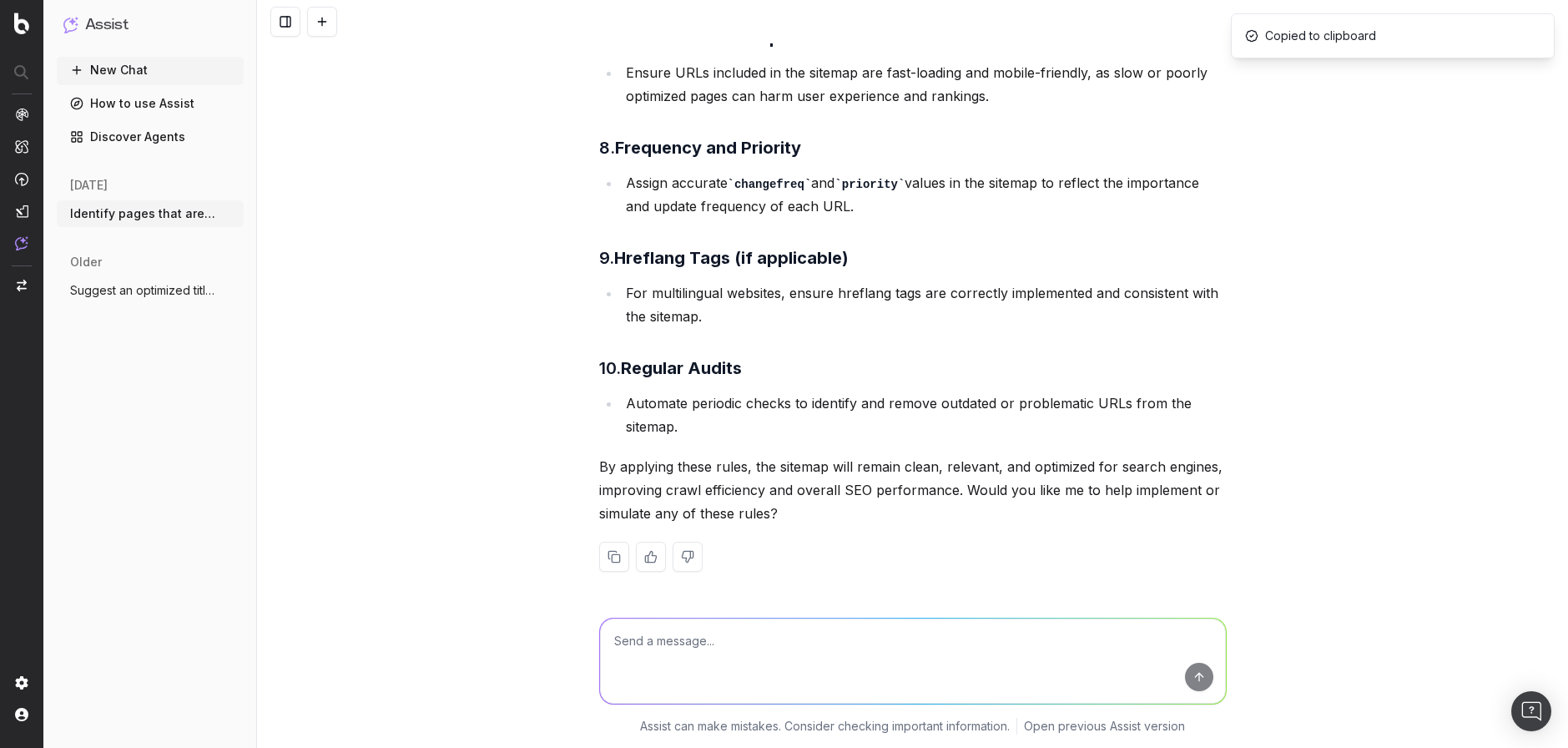 click at bounding box center (22, 374) 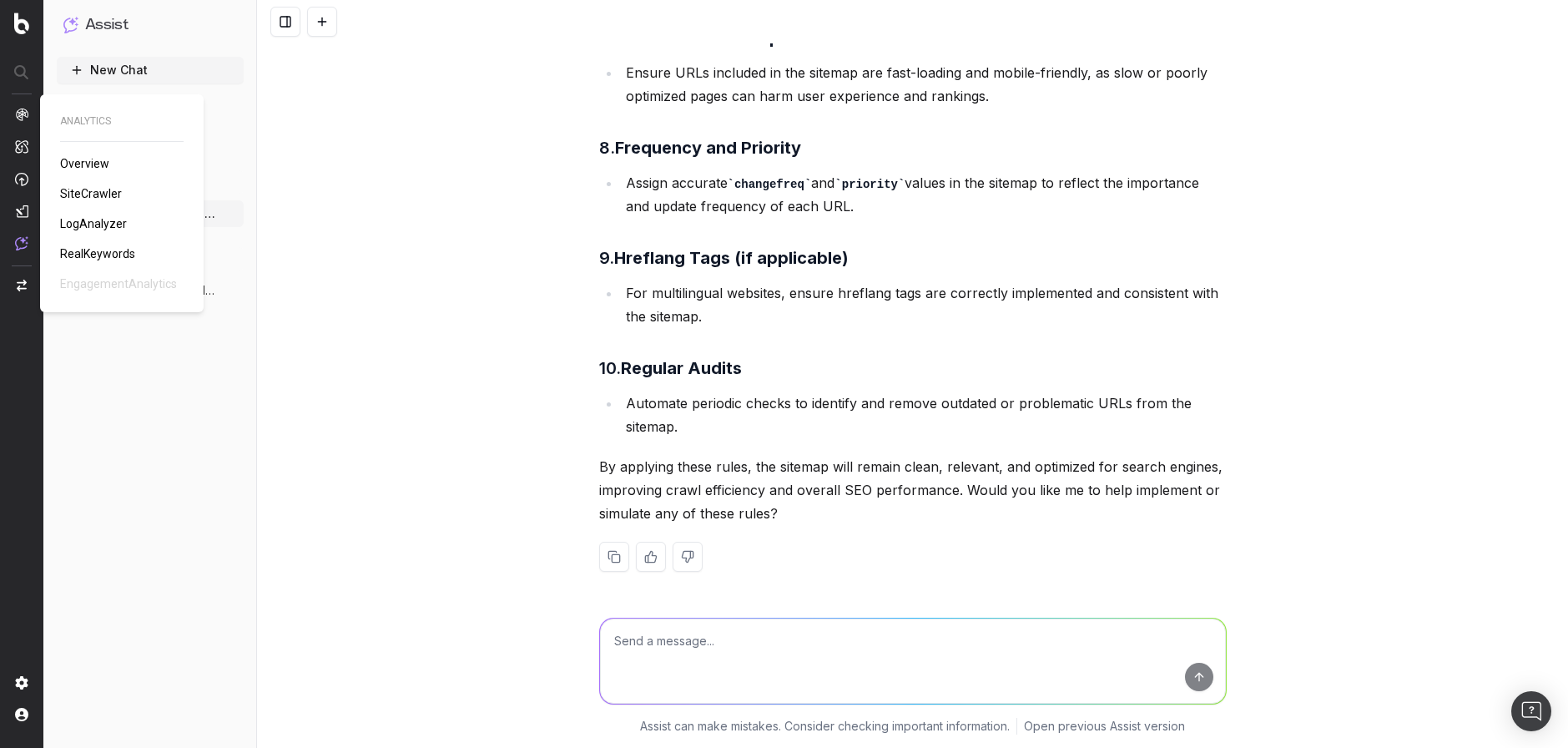click on "SiteCrawler" at bounding box center [91, 194] 